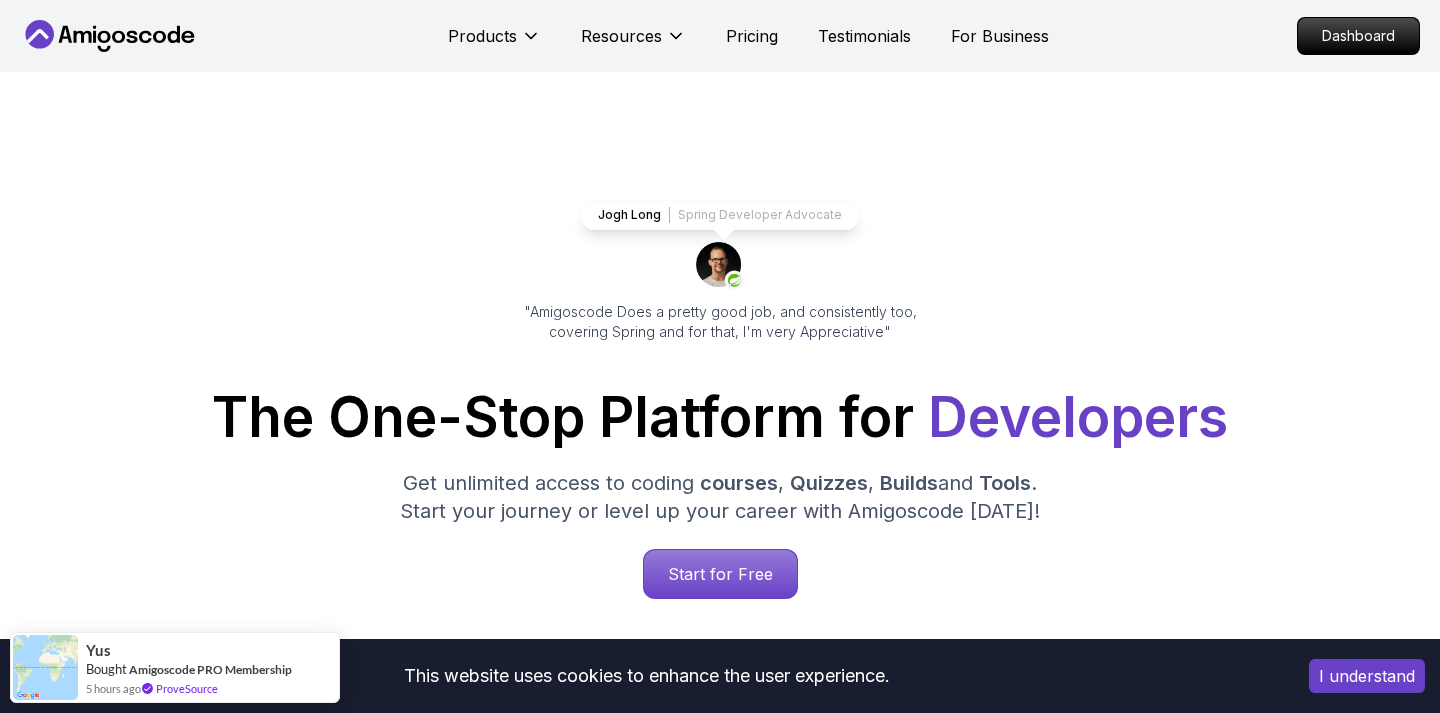 scroll, scrollTop: 1223, scrollLeft: 0, axis: vertical 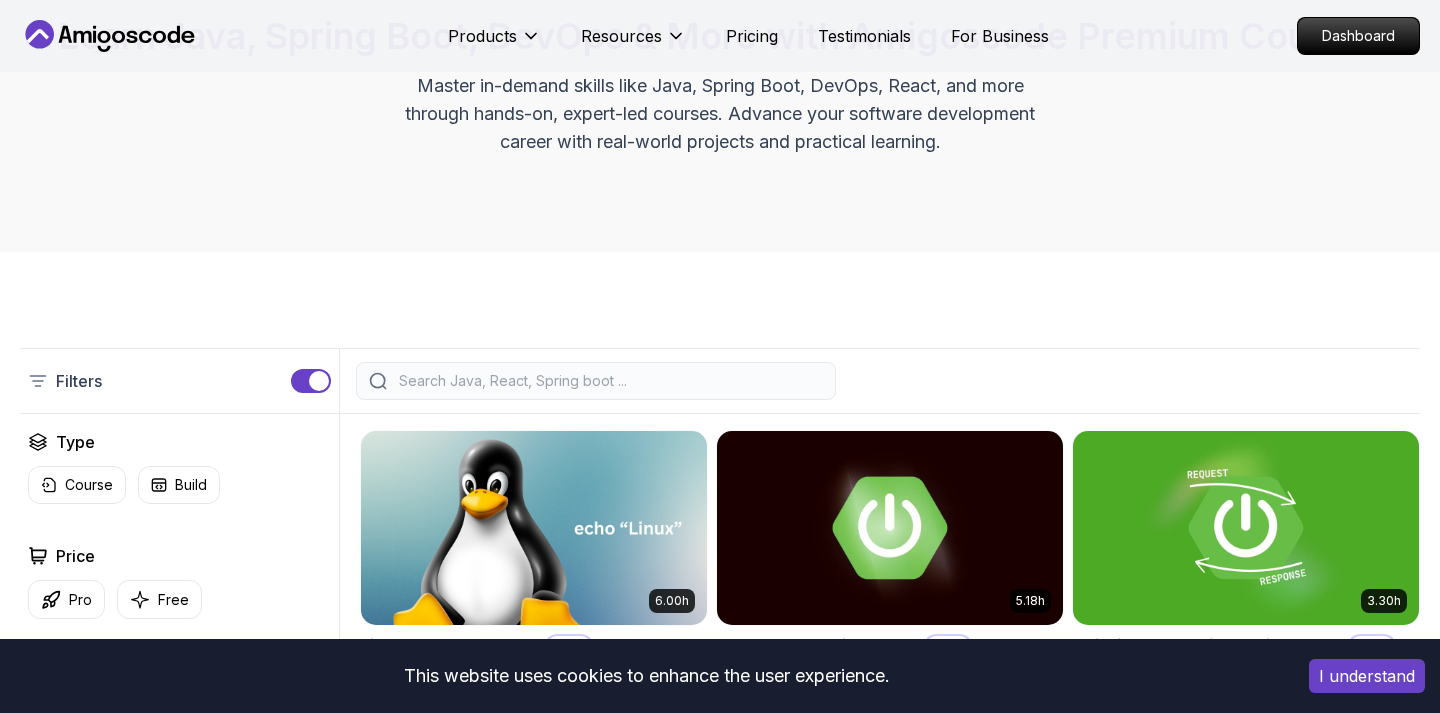 click on "This website uses cookies to enhance the user experience. I understand Products Resources Pricing Testimonials For Business Dashboard Products Resources Pricing Testimonials For Business Dashboard All Courses Learn Java, Spring Boot, DevOps & More with Amigoscode Premium Courses Master in-demand skills like Java, Spring Boot, DevOps, React, and more through hands-on, expert-led courses. Advance your software development career with real-world projects and practical learning. Filters Filters Type Course Build Price Pro Free Instructors [PERSON_NAME] [PERSON_NAME] Duration 0-1 Hour 1-3 Hours +3 Hours Track Front End Back End Dev Ops Full Stack Level Junior Mid-level Senior 6.00h Linux Fundamentals Pro Learn the fundamentals of Linux and how to use the command line 5.18h Advanced Spring Boot Pro Dive deep into Spring Boot with our advanced course, designed to take your skills from intermediate to expert level. 3.30h Building APIs with Spring Boot Pro 1.67h NEW Spring Boot for Beginners 6.65h NEW Spring Data JPA Pro" at bounding box center [720, 3147] 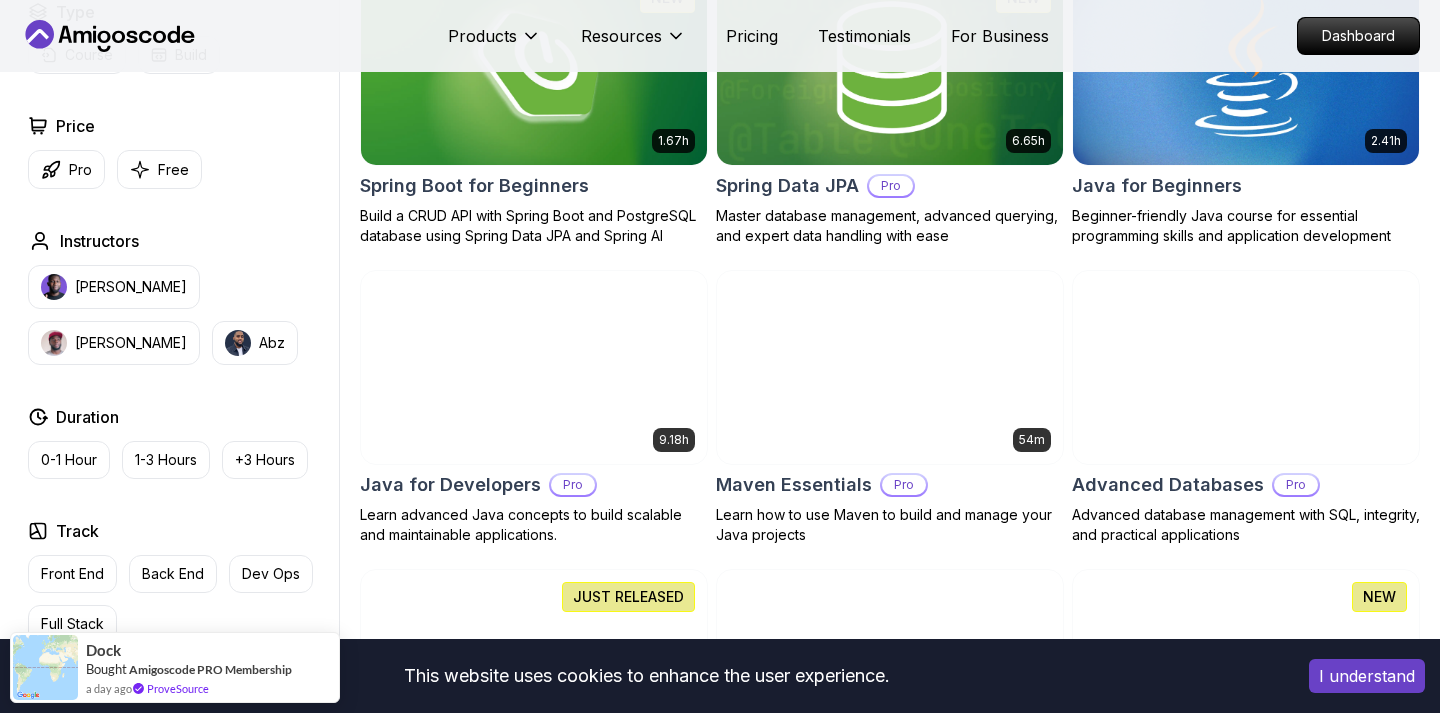 scroll, scrollTop: 207, scrollLeft: 0, axis: vertical 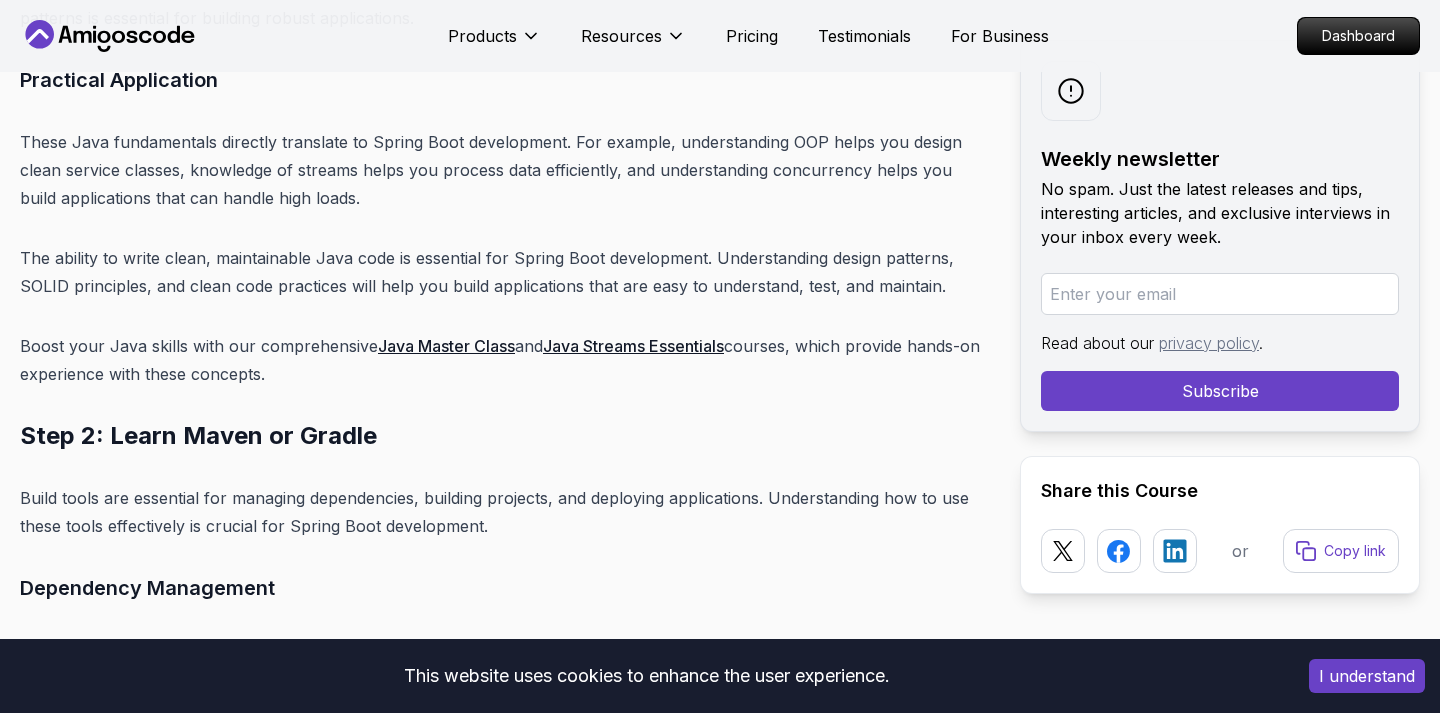 click on "Java Streams Essentials" at bounding box center (633, 346) 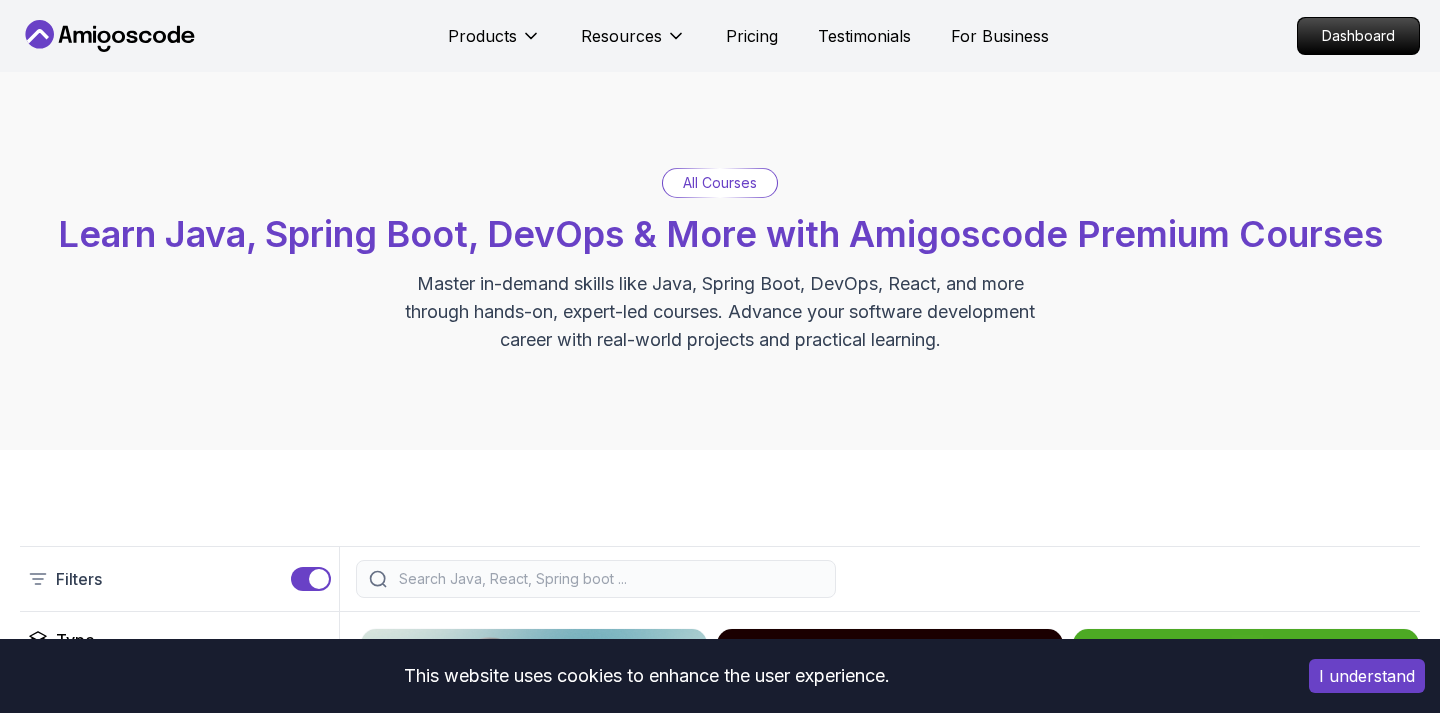 scroll, scrollTop: 0, scrollLeft: 0, axis: both 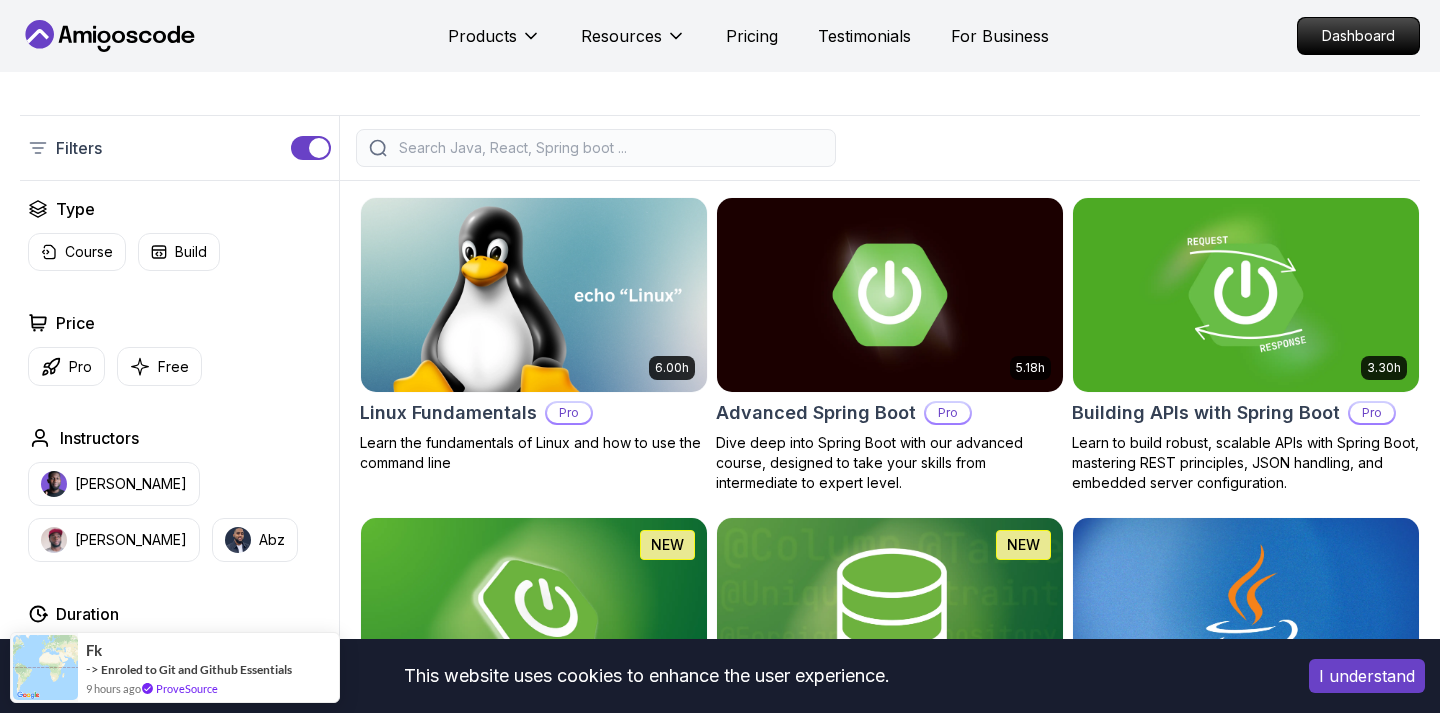 click at bounding box center (609, 148) 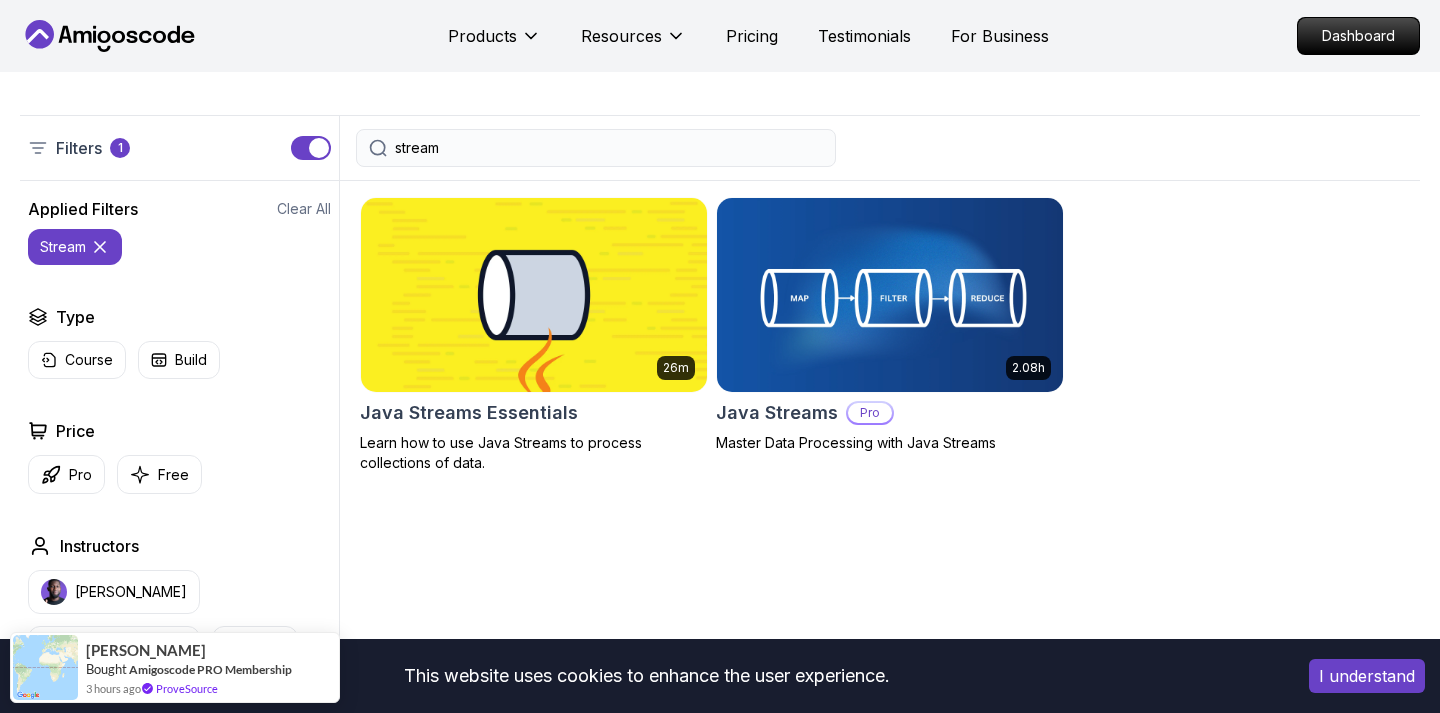 type on "stream" 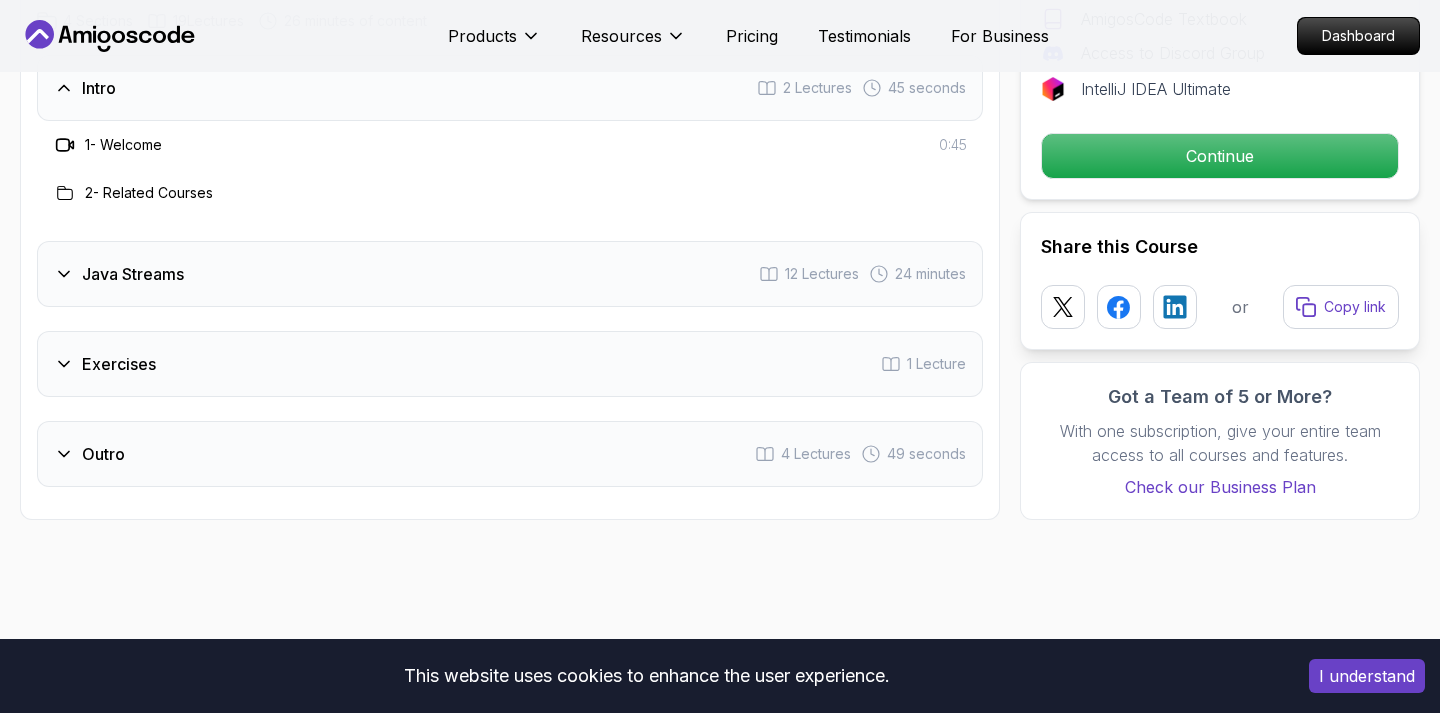 scroll, scrollTop: 2687, scrollLeft: 0, axis: vertical 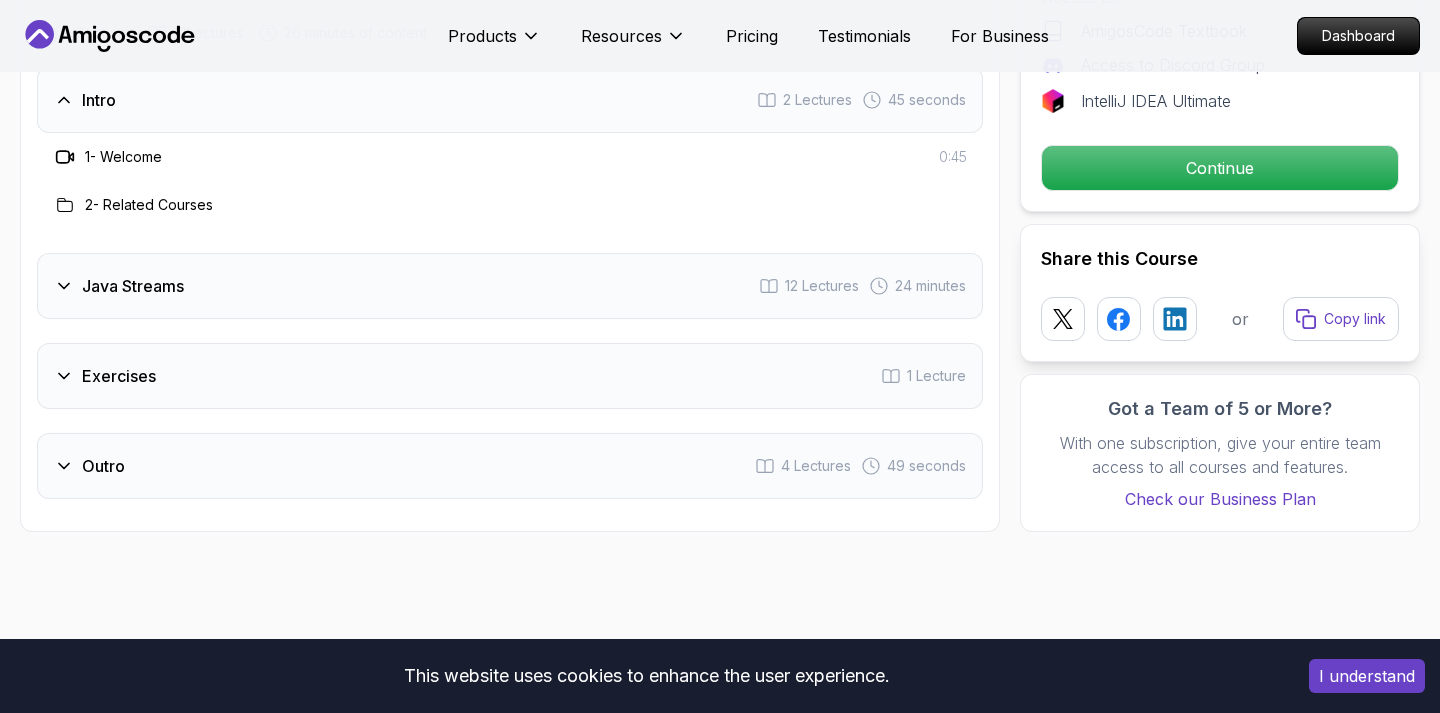 click on "Java Streams 12   Lectures     24 minutes" at bounding box center [510, 286] 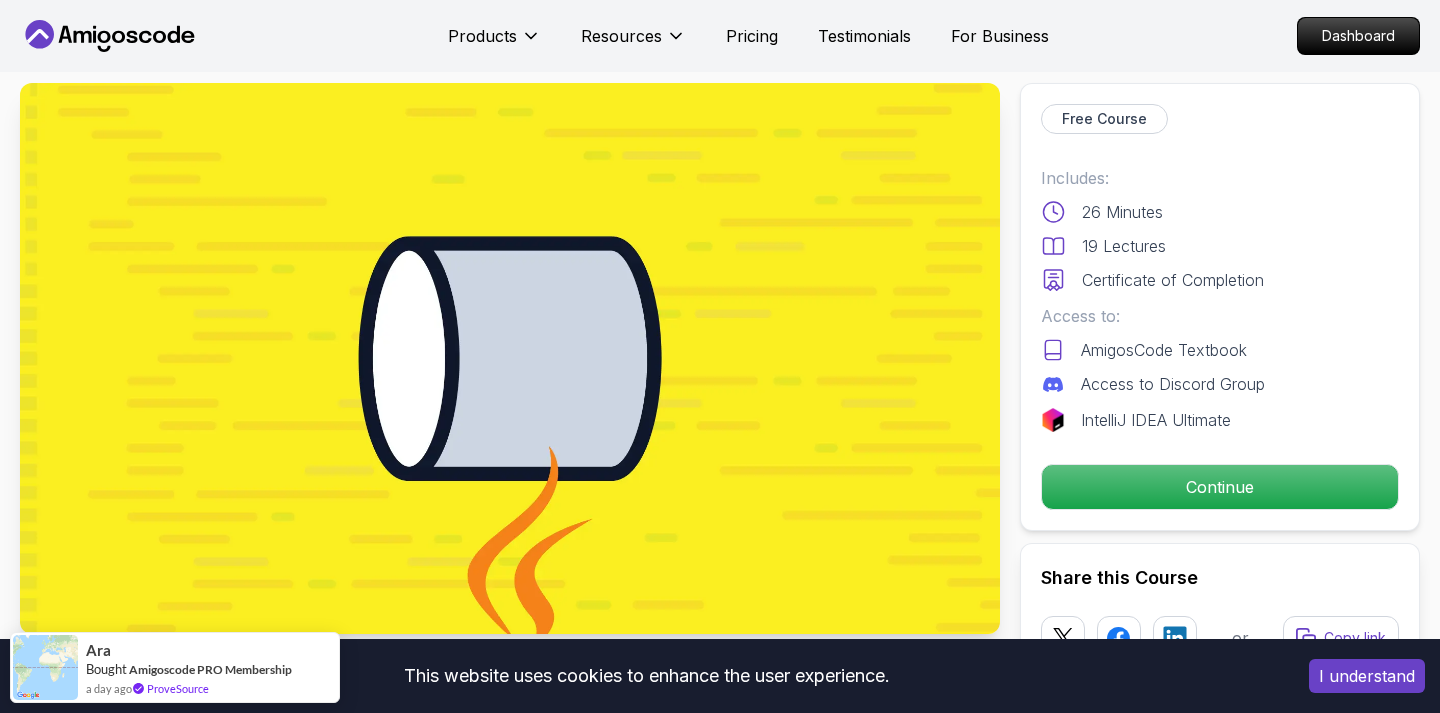 scroll, scrollTop: 0, scrollLeft: 0, axis: both 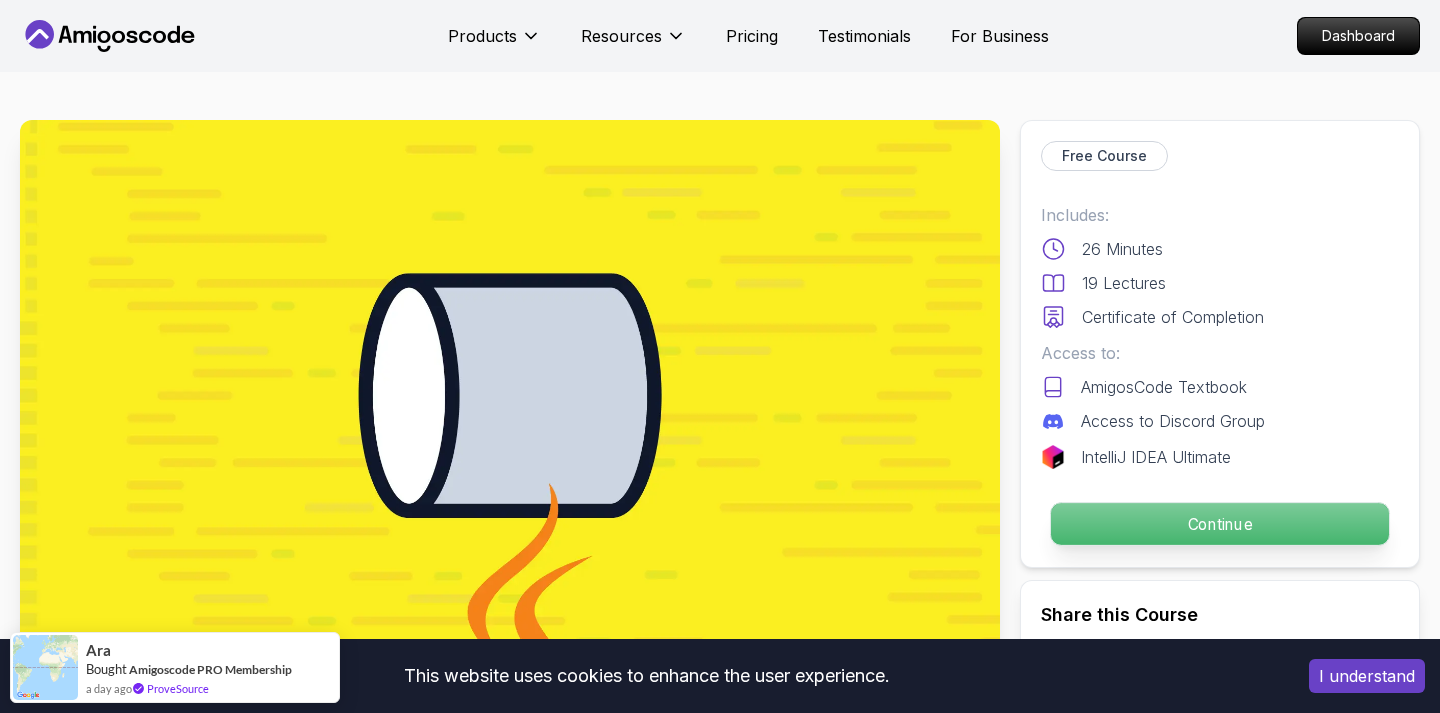 click on "Continue" at bounding box center (1220, 524) 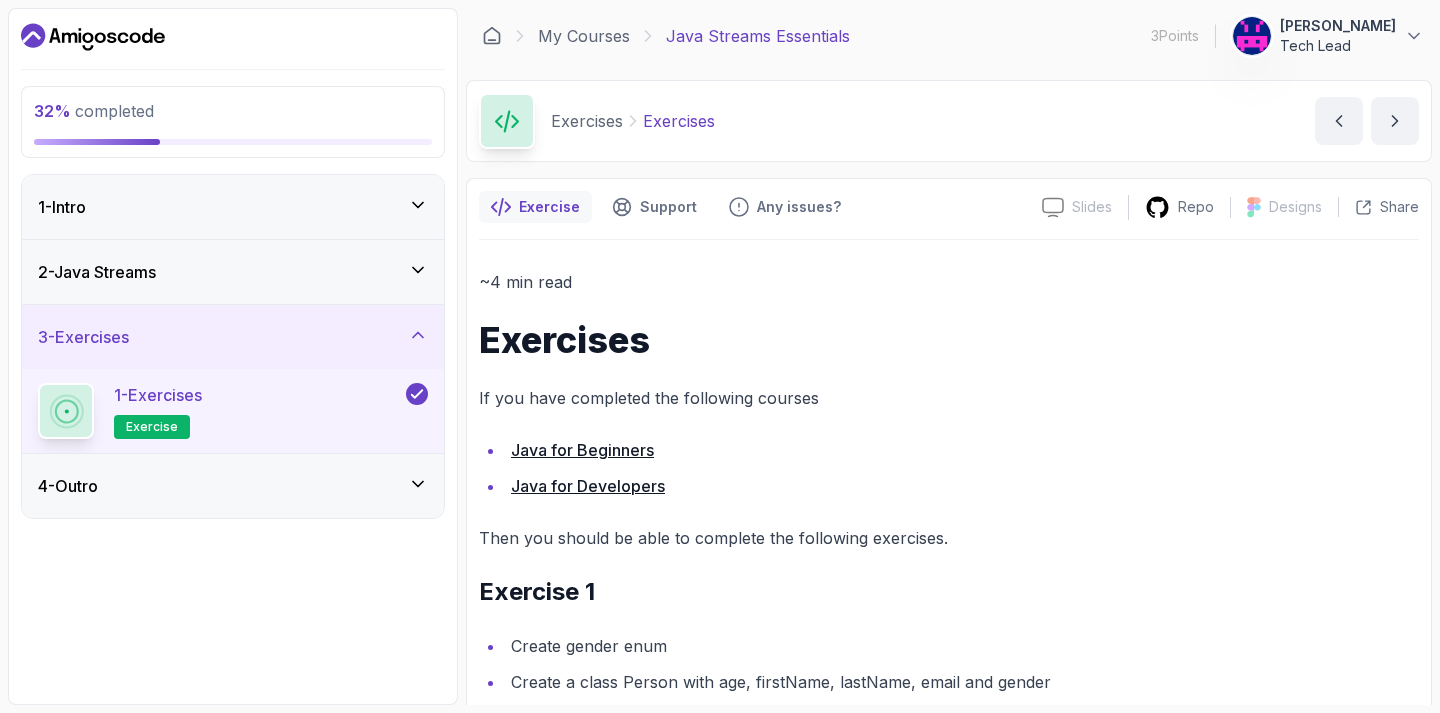 click on "1  -  Intro" at bounding box center (233, 207) 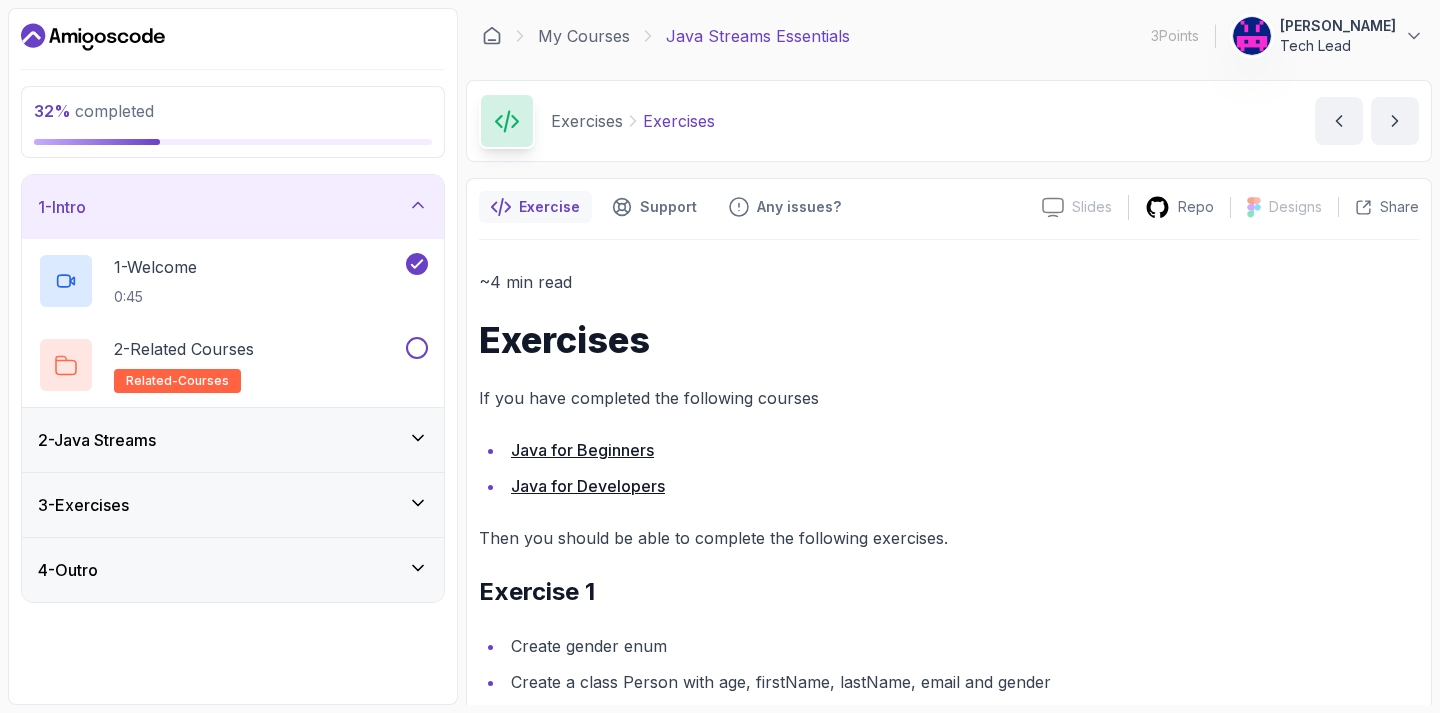 click on "1  -  Intro" at bounding box center [233, 207] 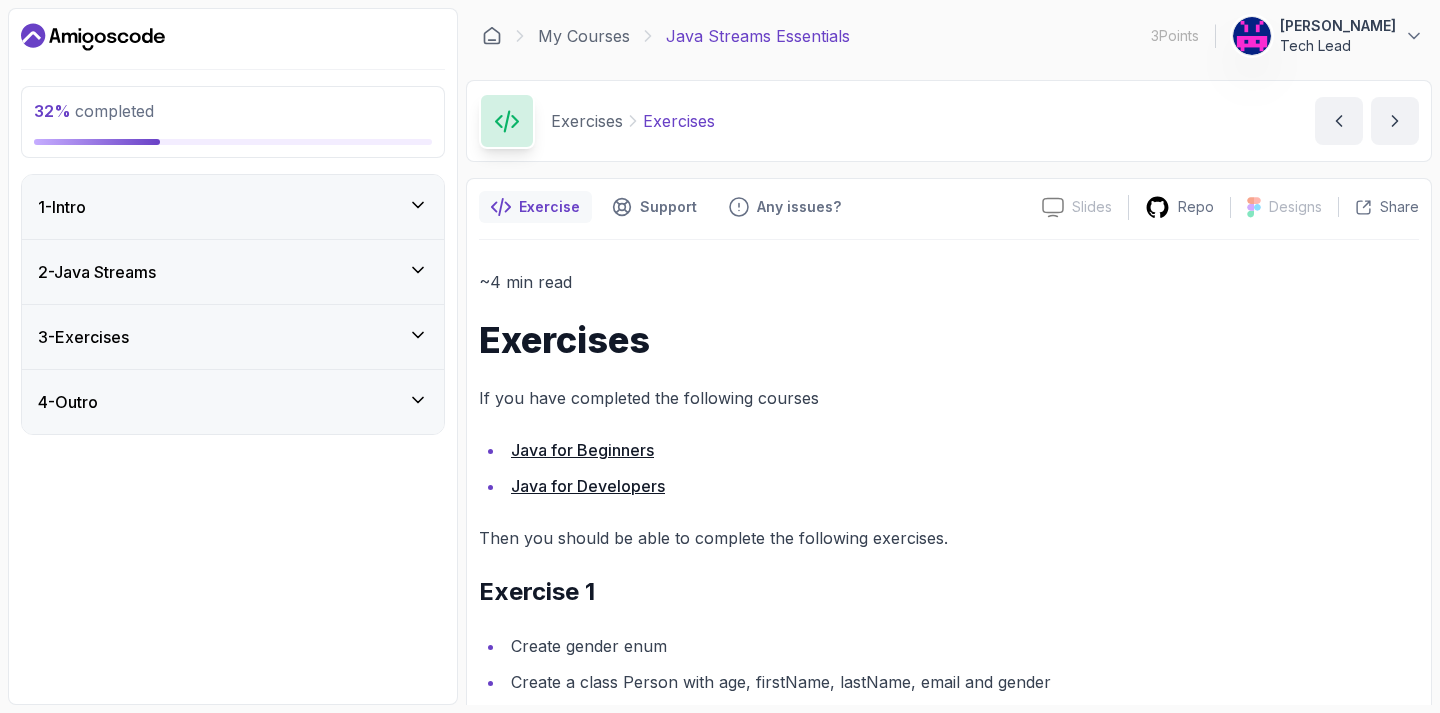 click on "2  -  Java Streams" at bounding box center [233, 272] 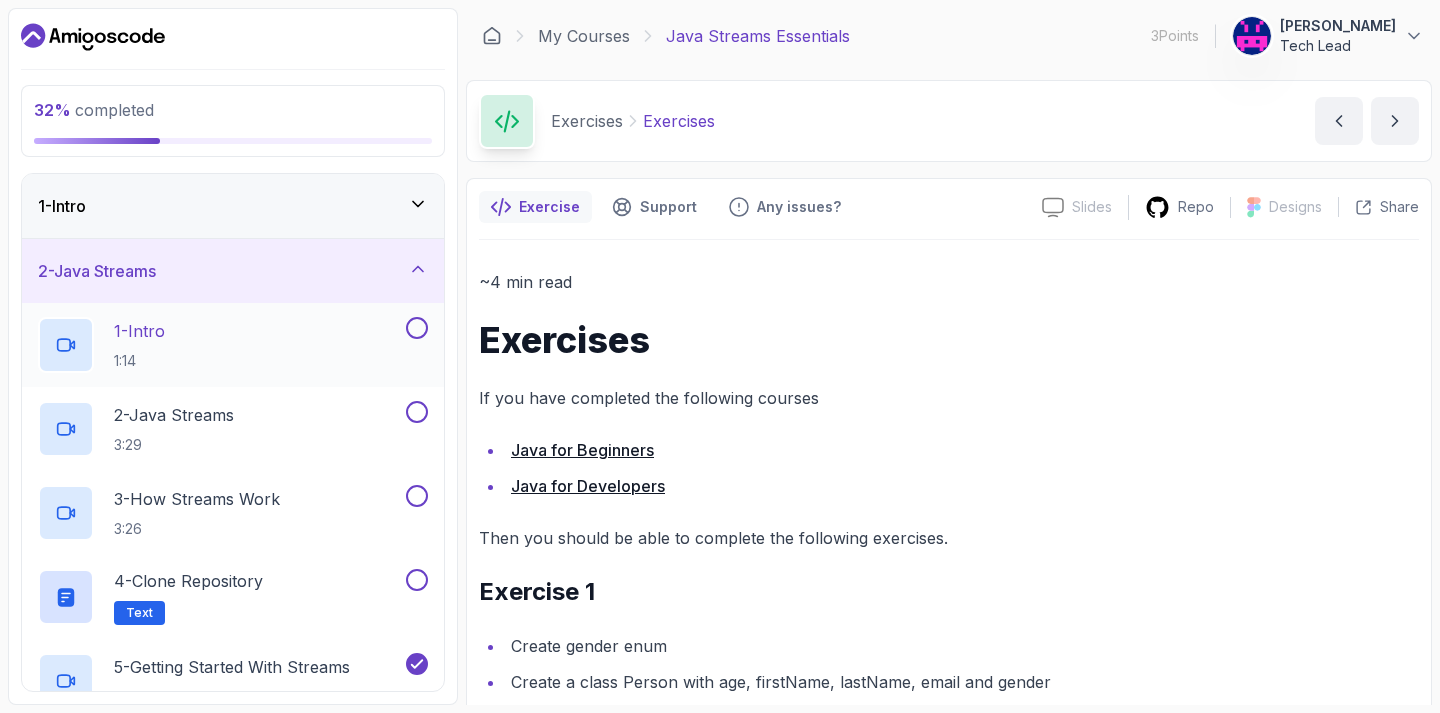 click on "1  -  Intro" at bounding box center (139, 331) 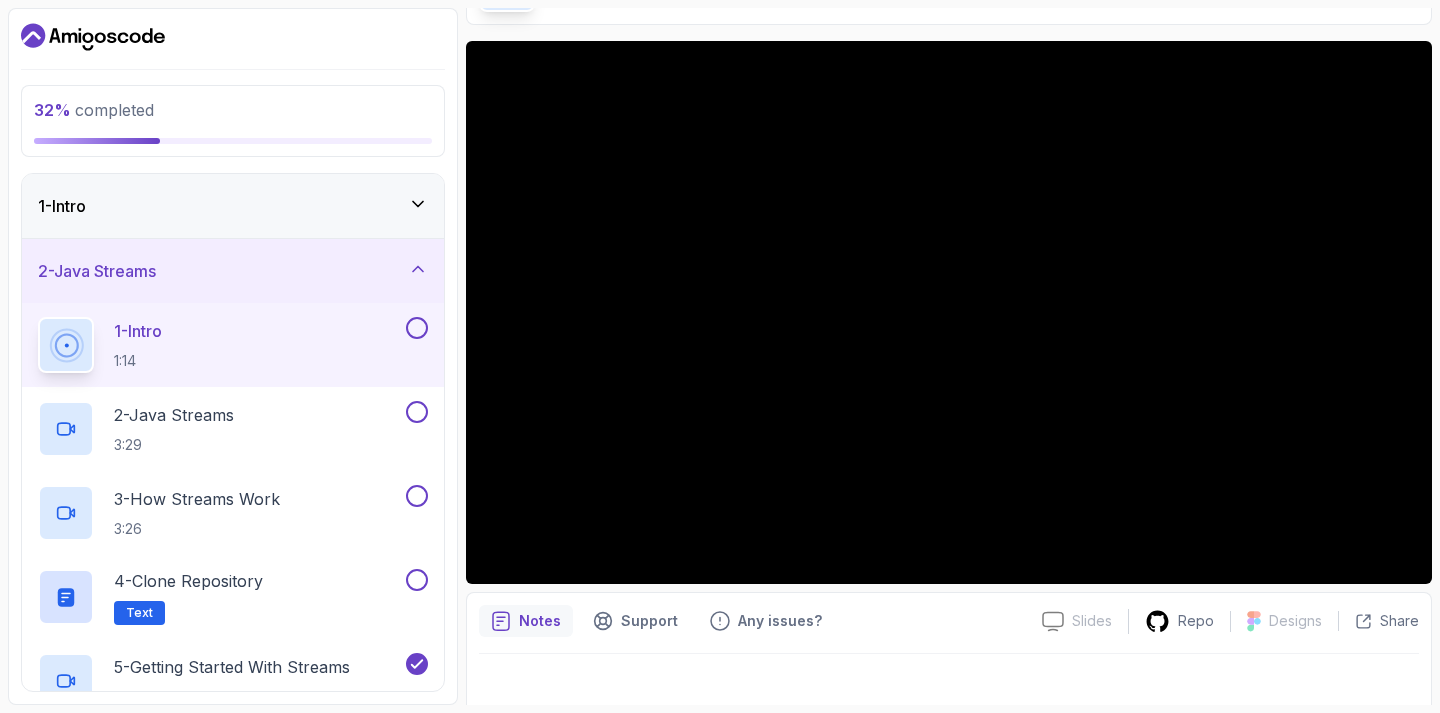 scroll, scrollTop: 155, scrollLeft: 0, axis: vertical 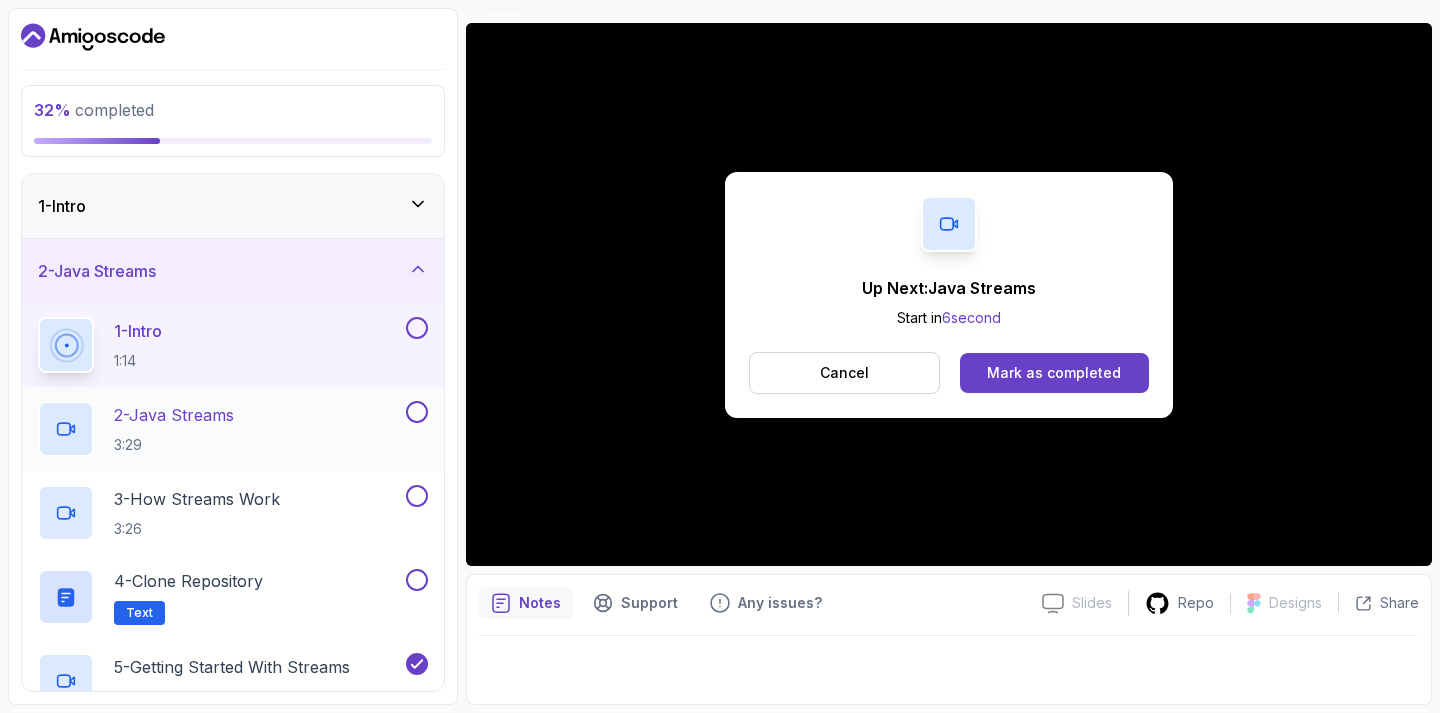 click on "2  -  Java Streams" at bounding box center (174, 415) 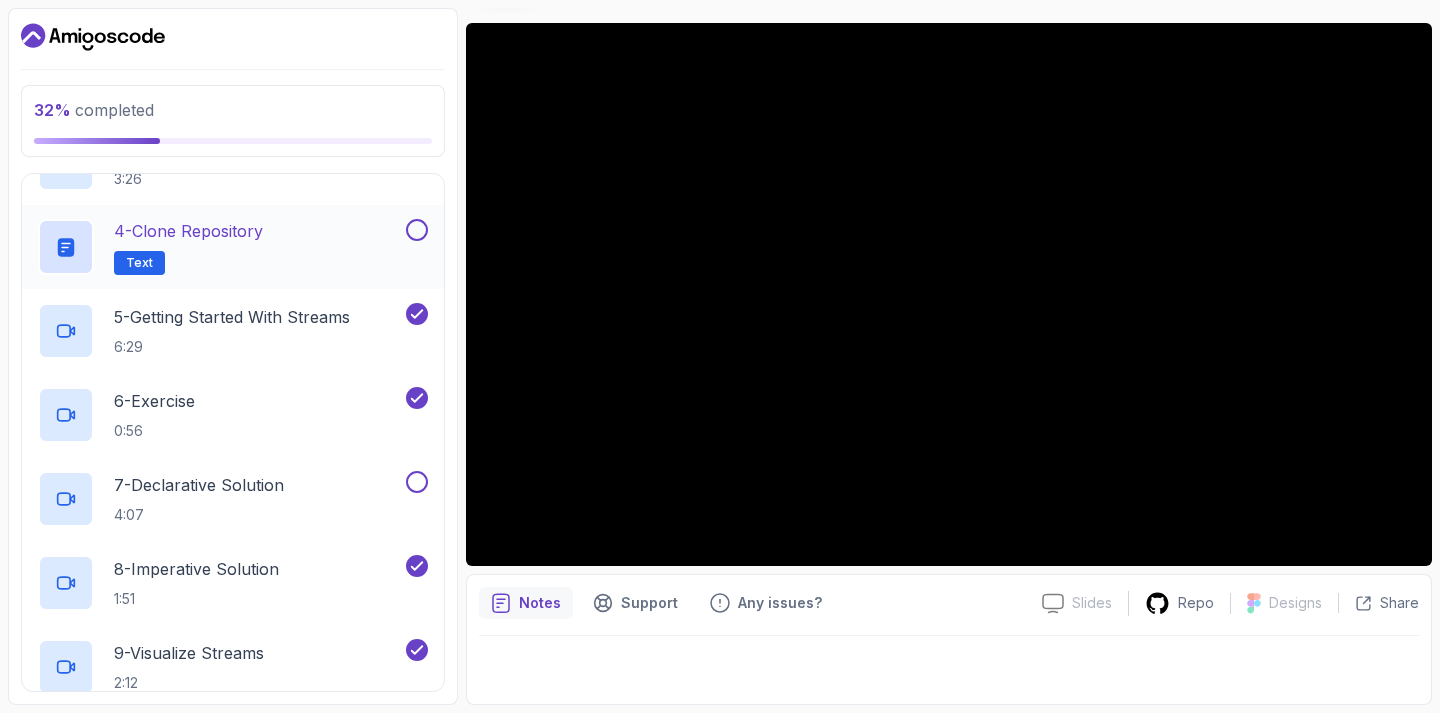 scroll, scrollTop: 356, scrollLeft: 0, axis: vertical 